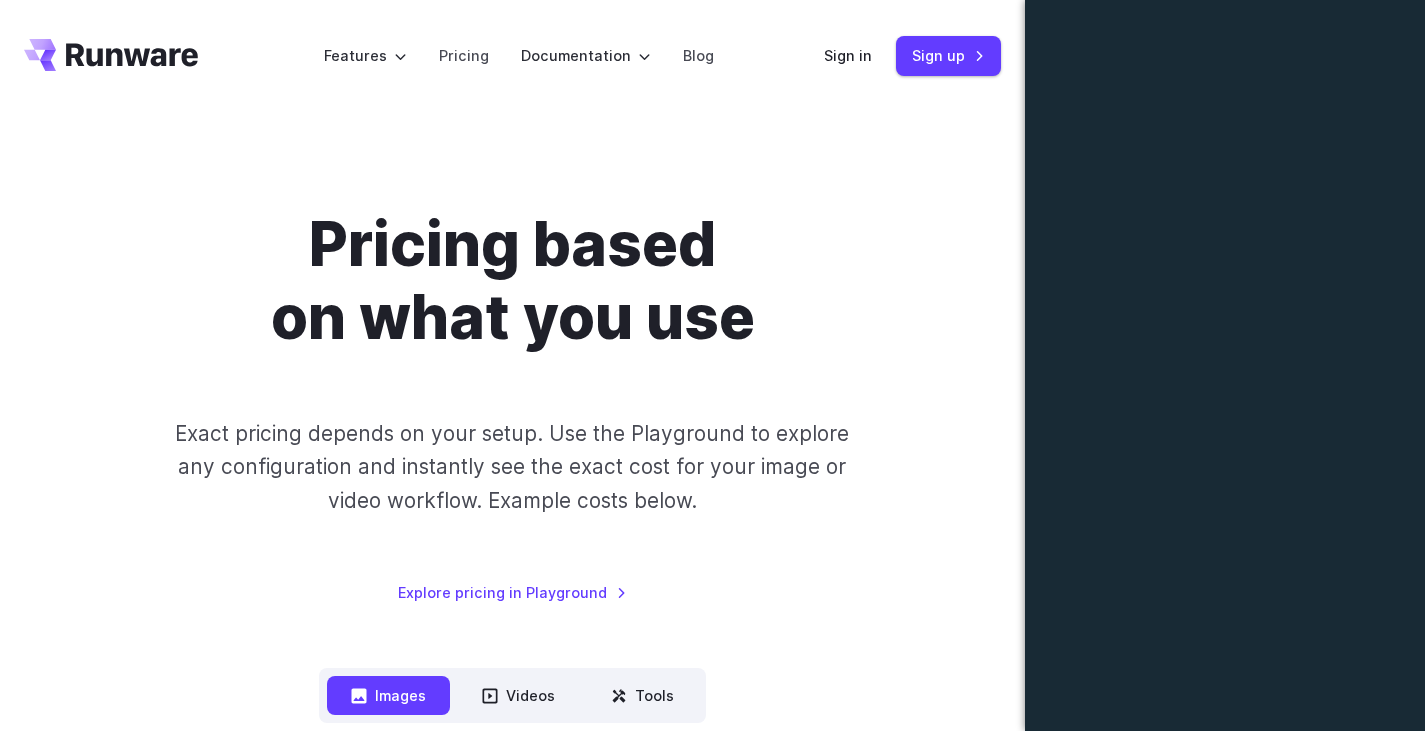 scroll, scrollTop: 508, scrollLeft: 0, axis: vertical 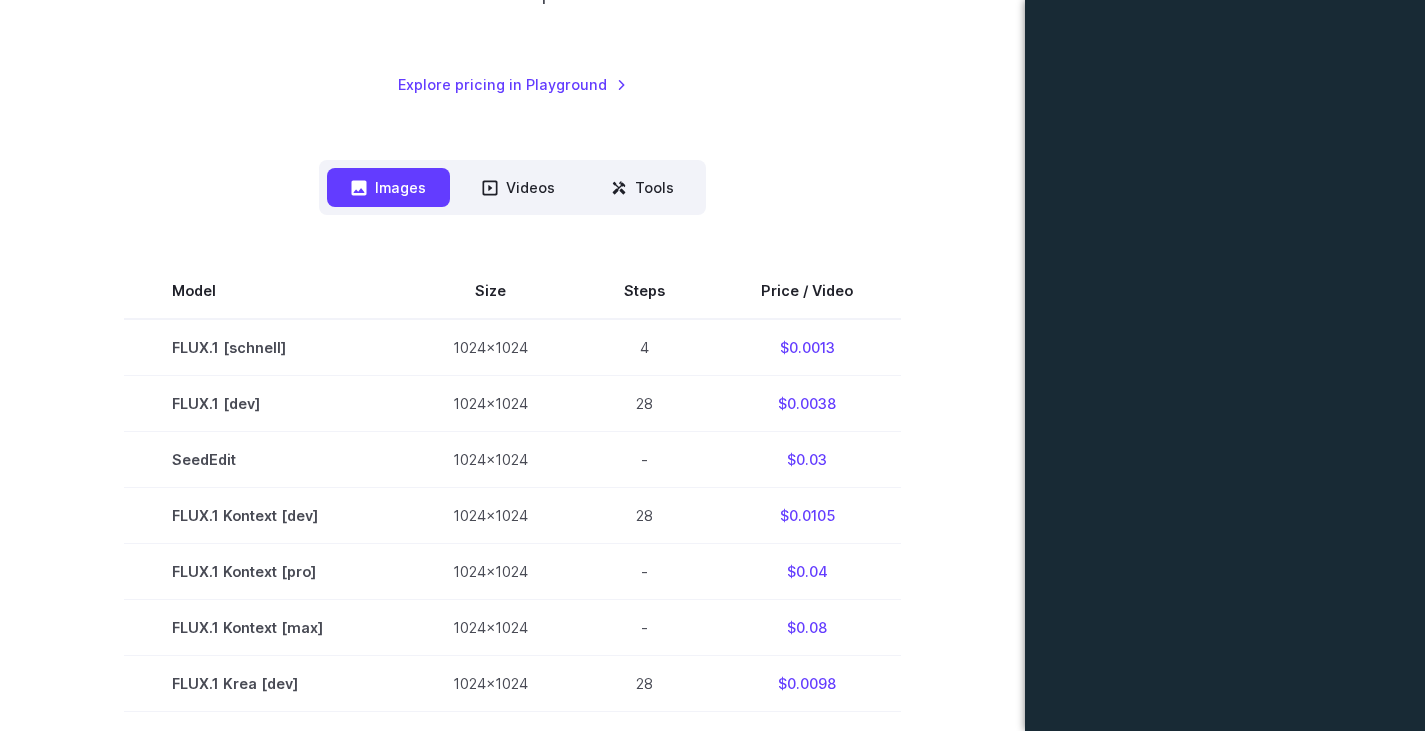 drag, startPoint x: 0, startPoint y: 0, endPoint x: 232, endPoint y: 159, distance: 281.2561 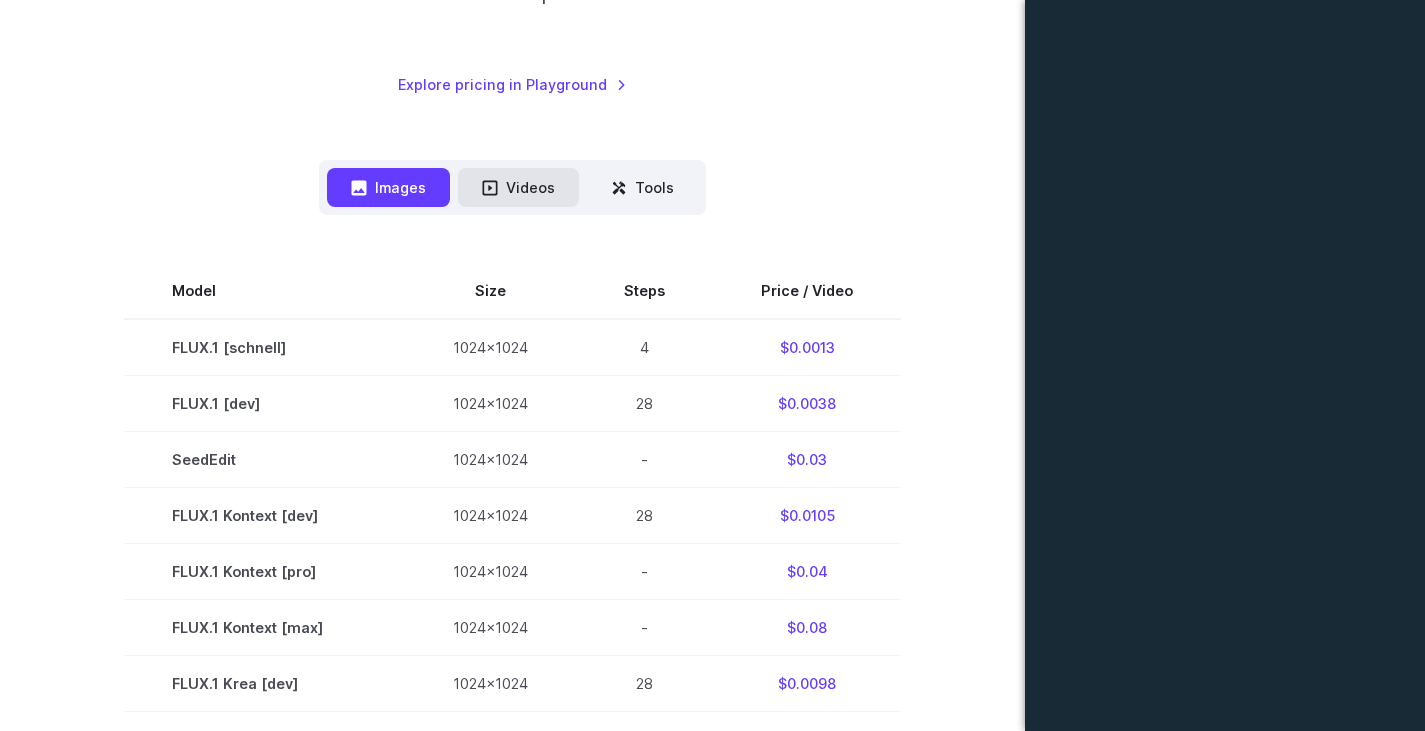 click on "Videos" at bounding box center (518, 187) 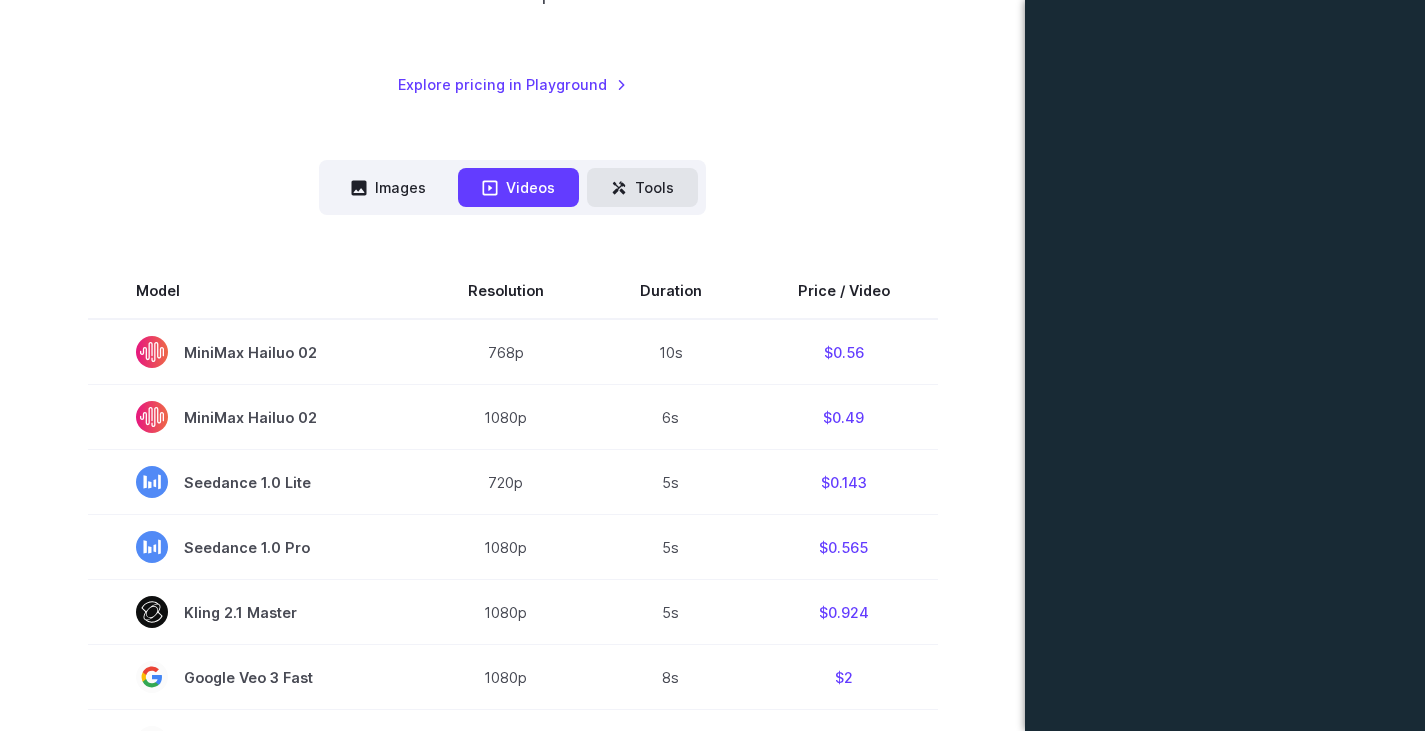 click on "Tools" at bounding box center (642, 187) 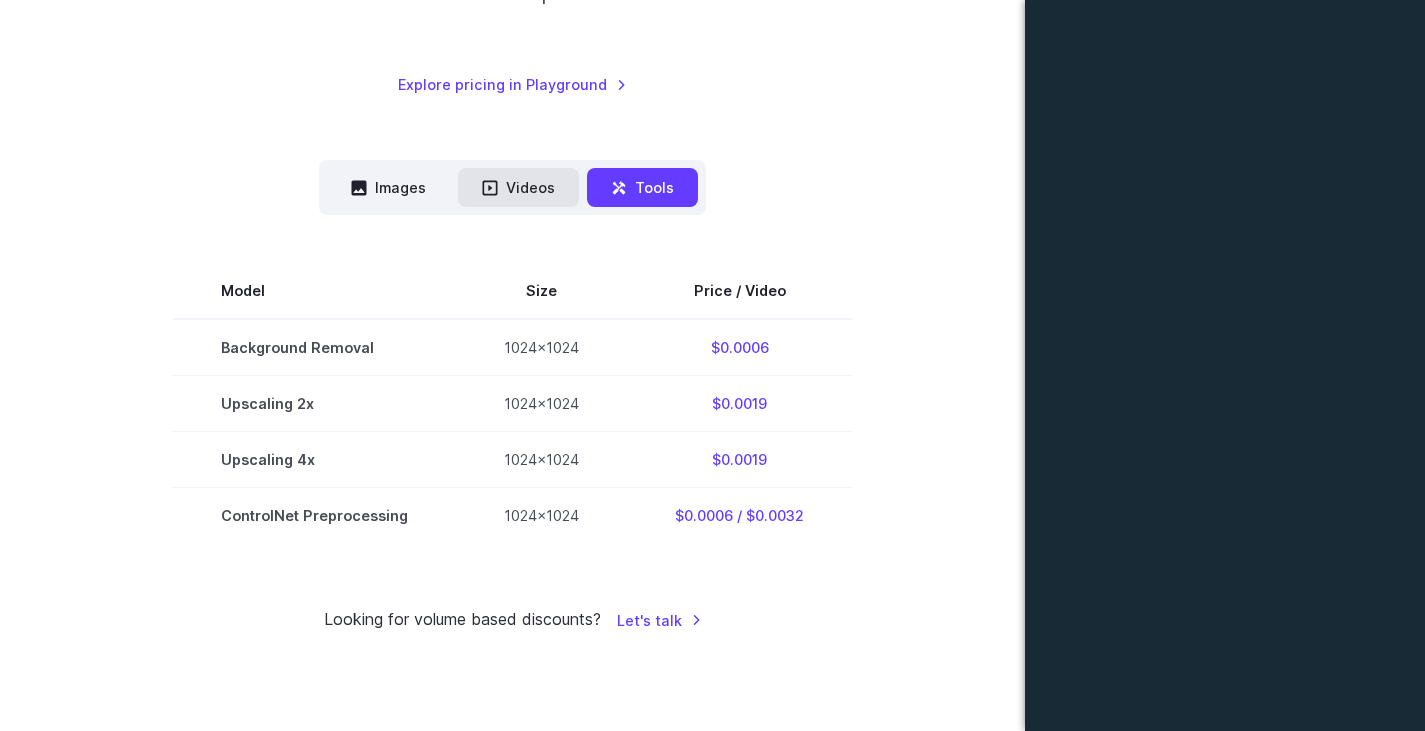 click on "Videos" at bounding box center (518, 187) 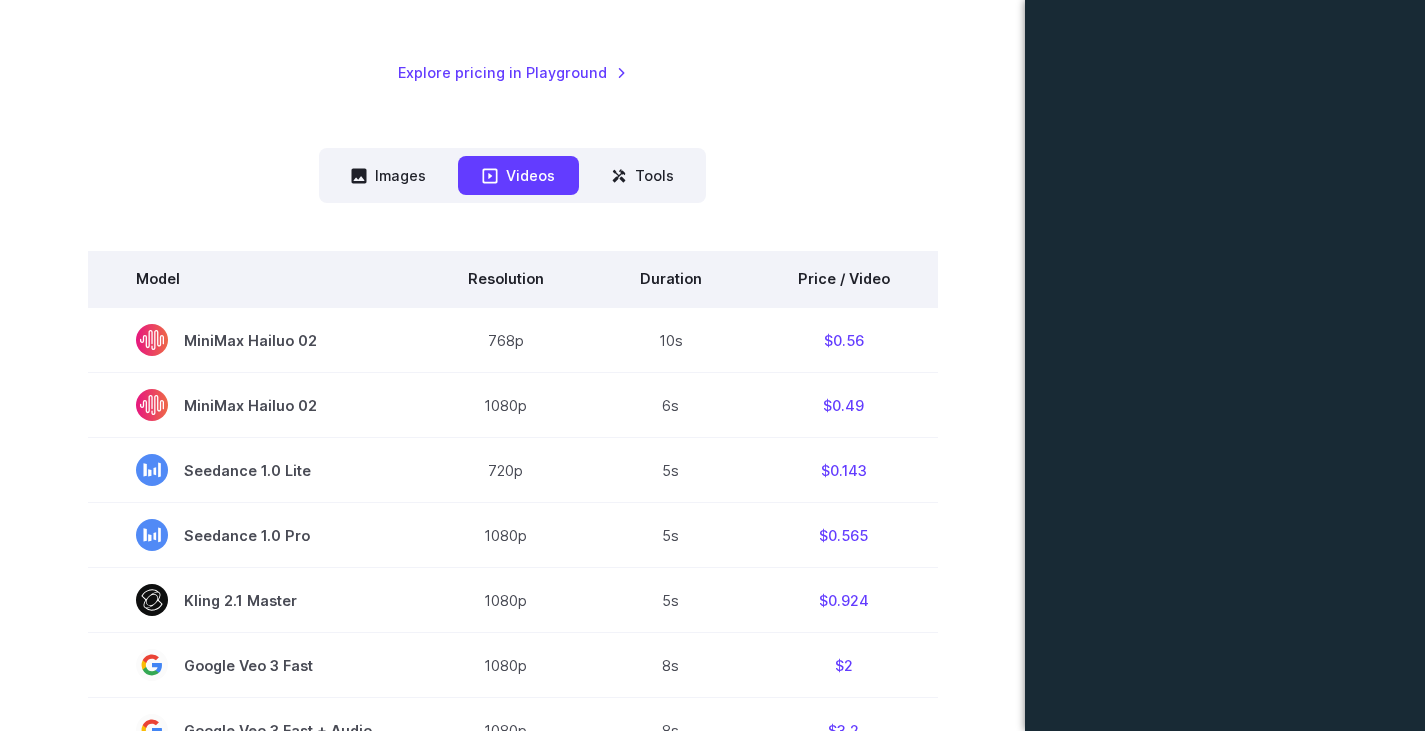 scroll, scrollTop: 701, scrollLeft: 0, axis: vertical 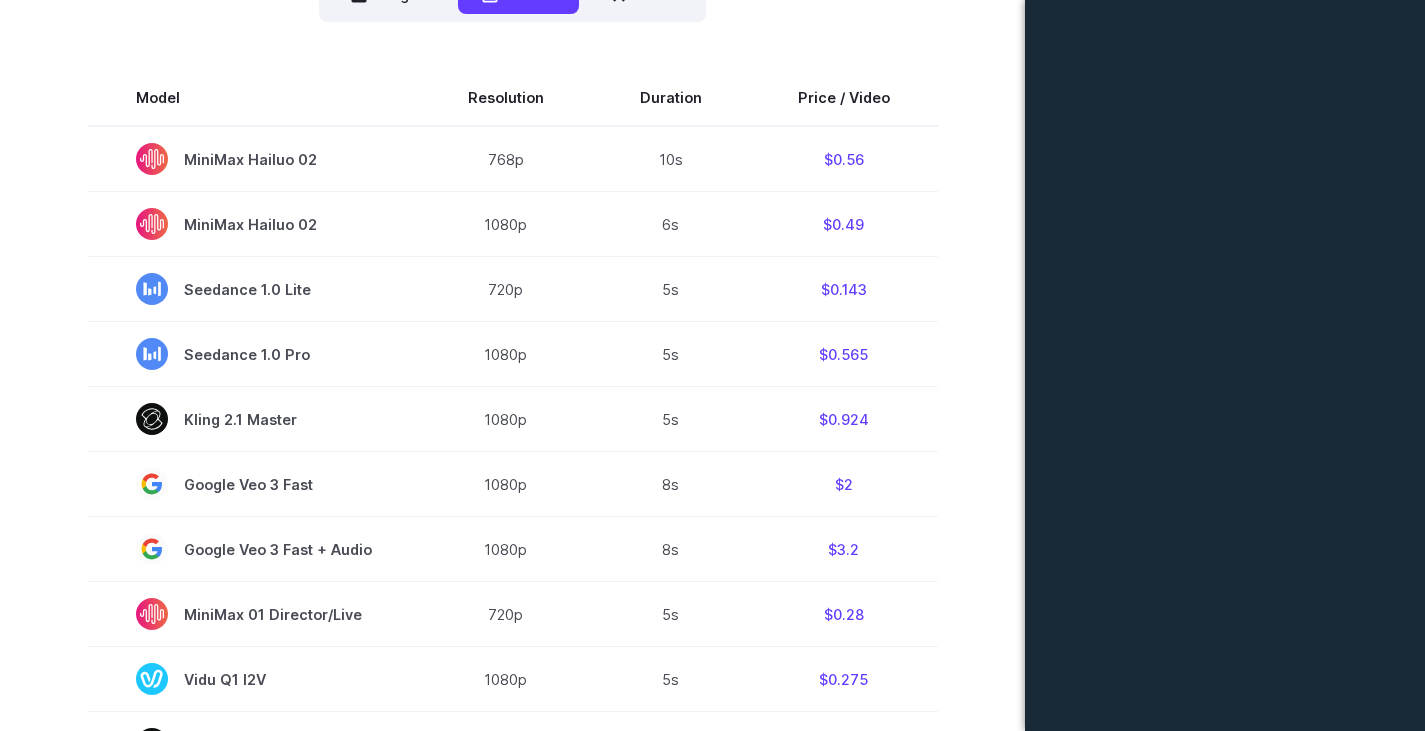 type 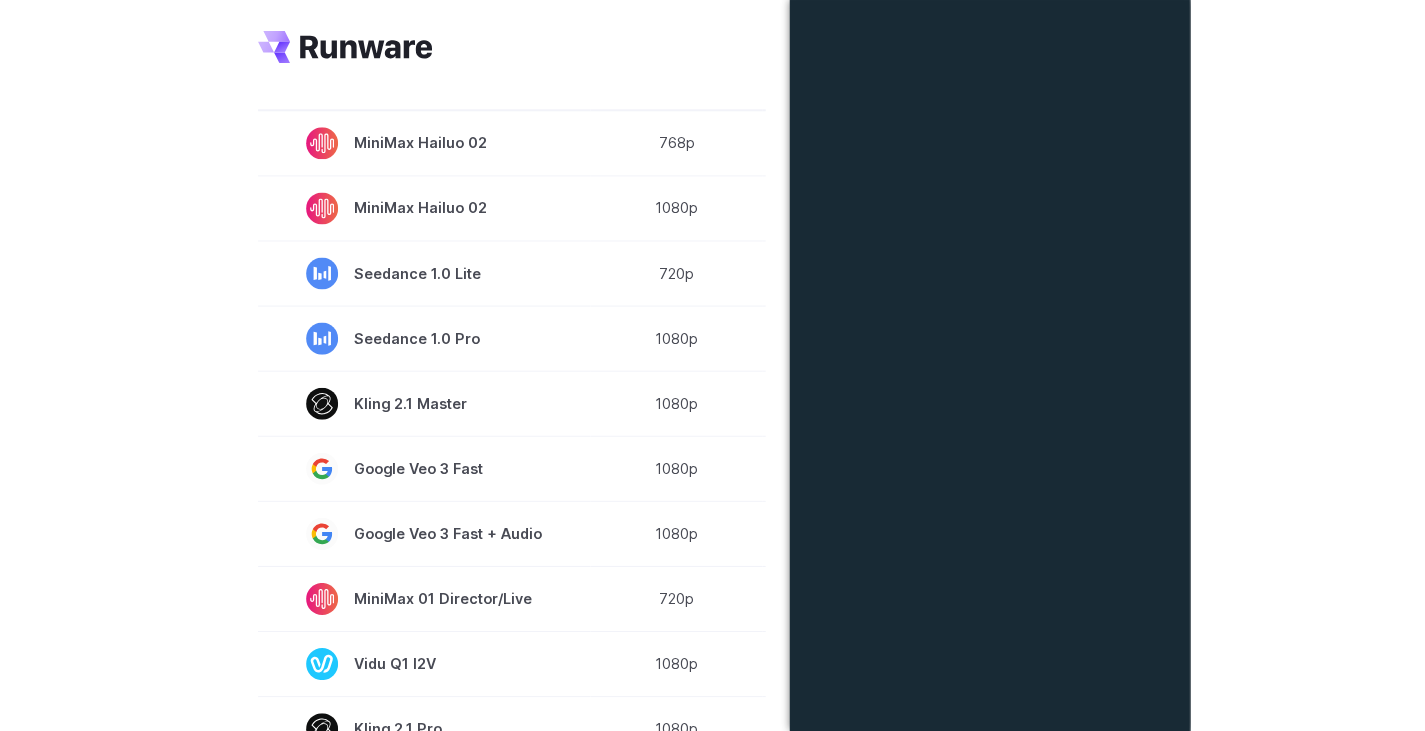 scroll, scrollTop: 701, scrollLeft: 0, axis: vertical 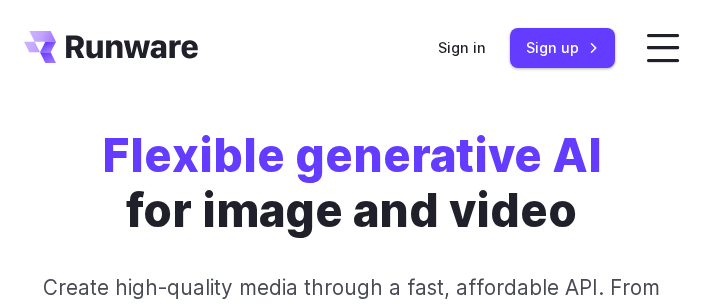 click at bounding box center [663, 48] 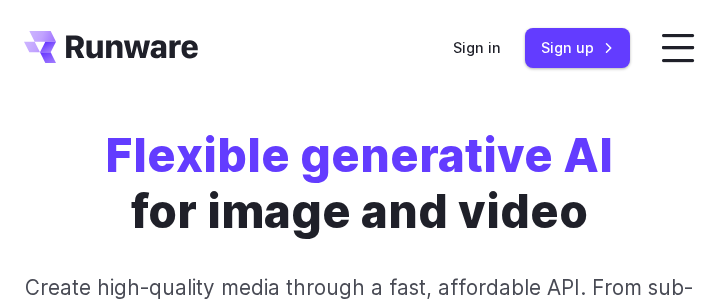 click on "Pricing" at bounding box center (-359, 214) 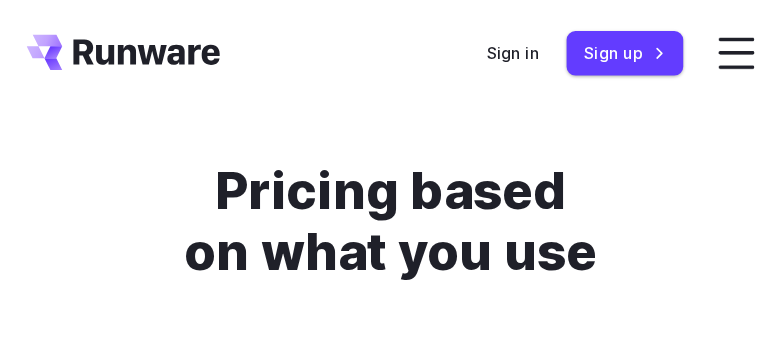 scroll, scrollTop: 0, scrollLeft: 0, axis: both 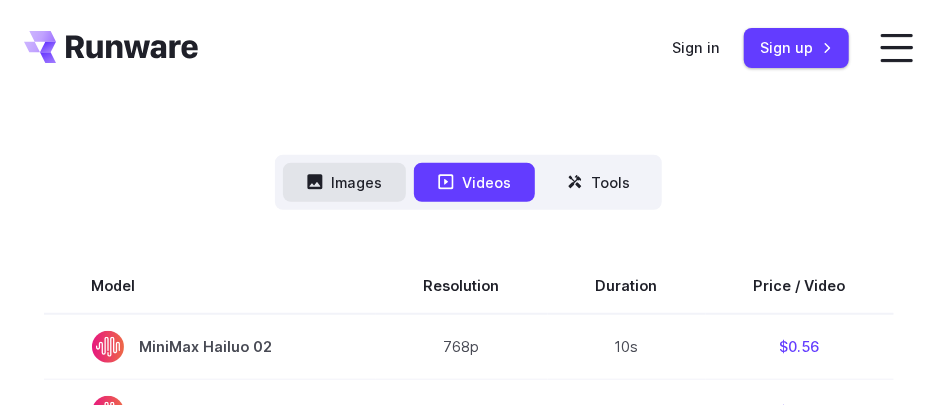 click on "Images" at bounding box center [344, 182] 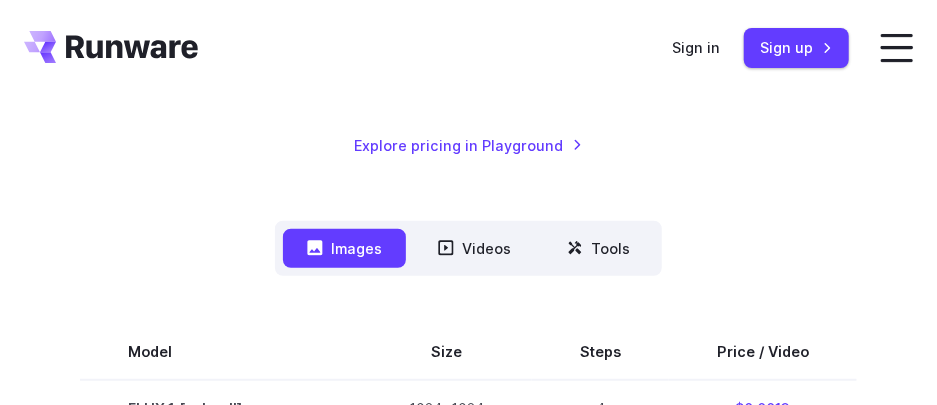 scroll, scrollTop: 406, scrollLeft: 0, axis: vertical 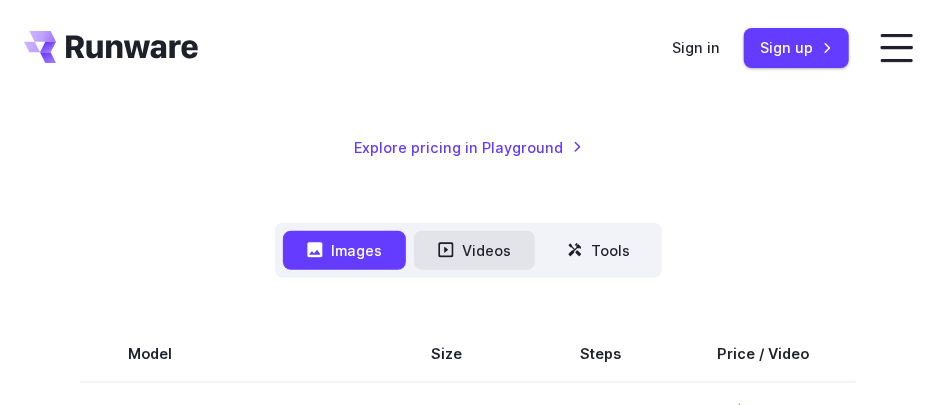 click on "Videos" at bounding box center [474, 250] 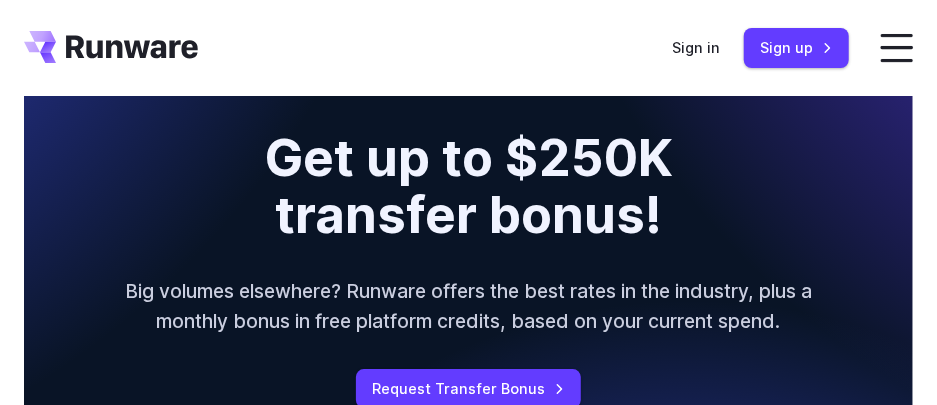 scroll, scrollTop: 2230, scrollLeft: 0, axis: vertical 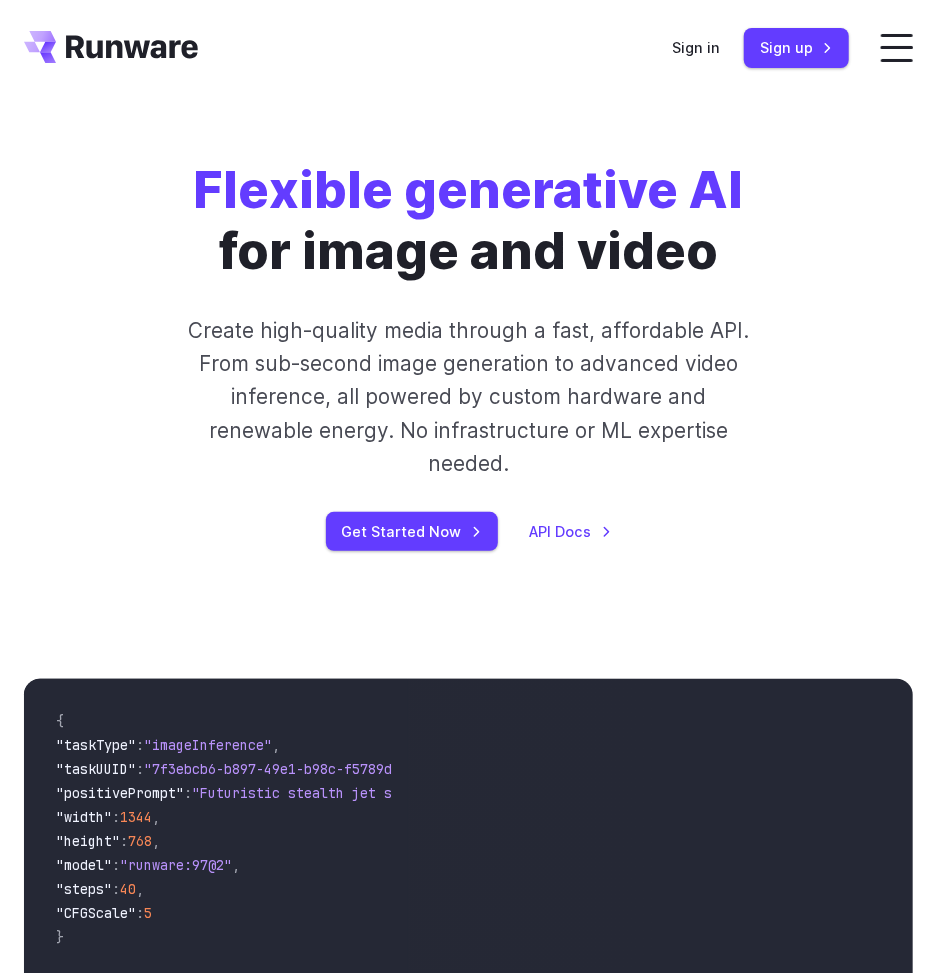 click at bounding box center (897, 48) 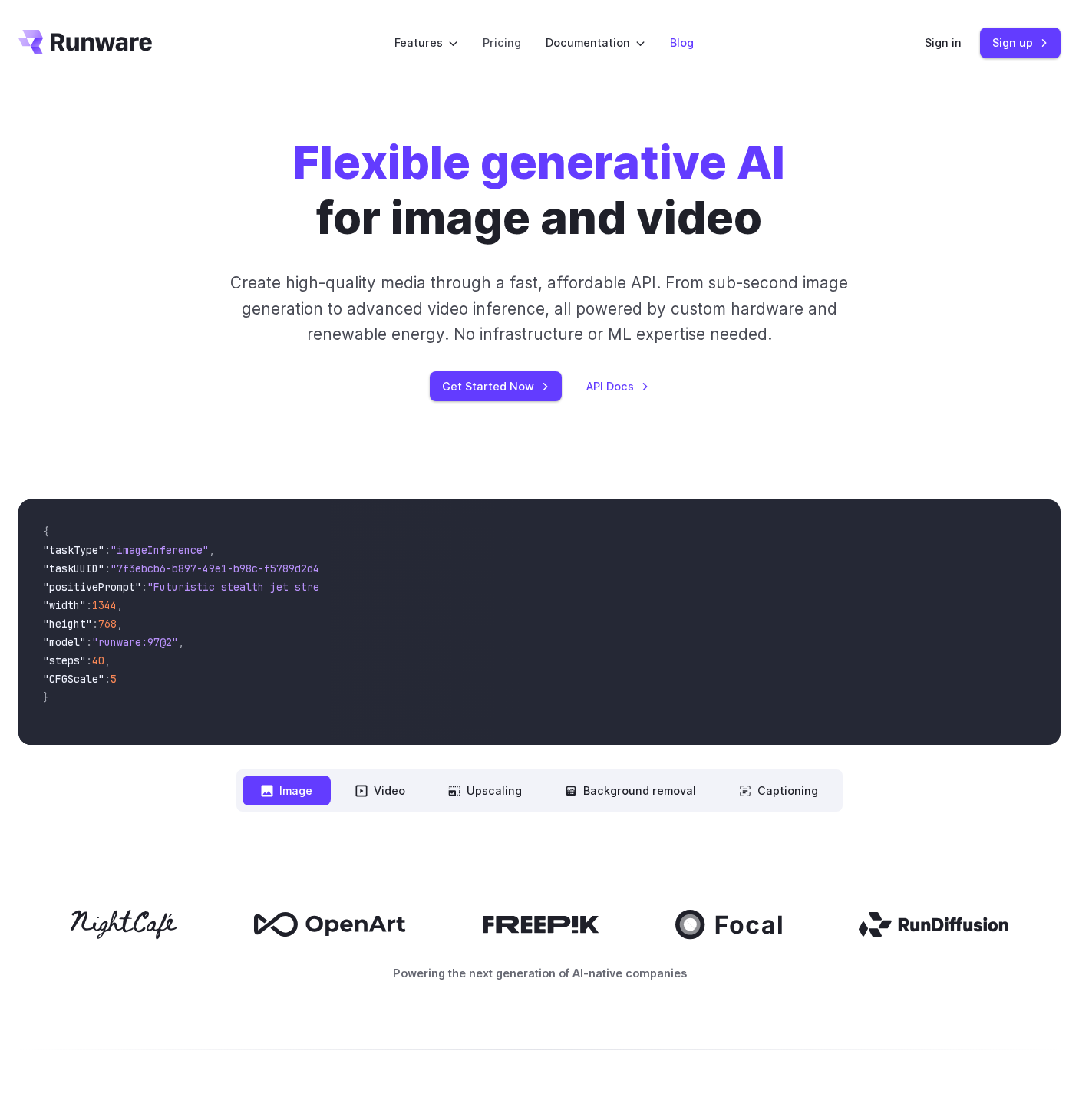 click on "Blog" at bounding box center (681, 42) 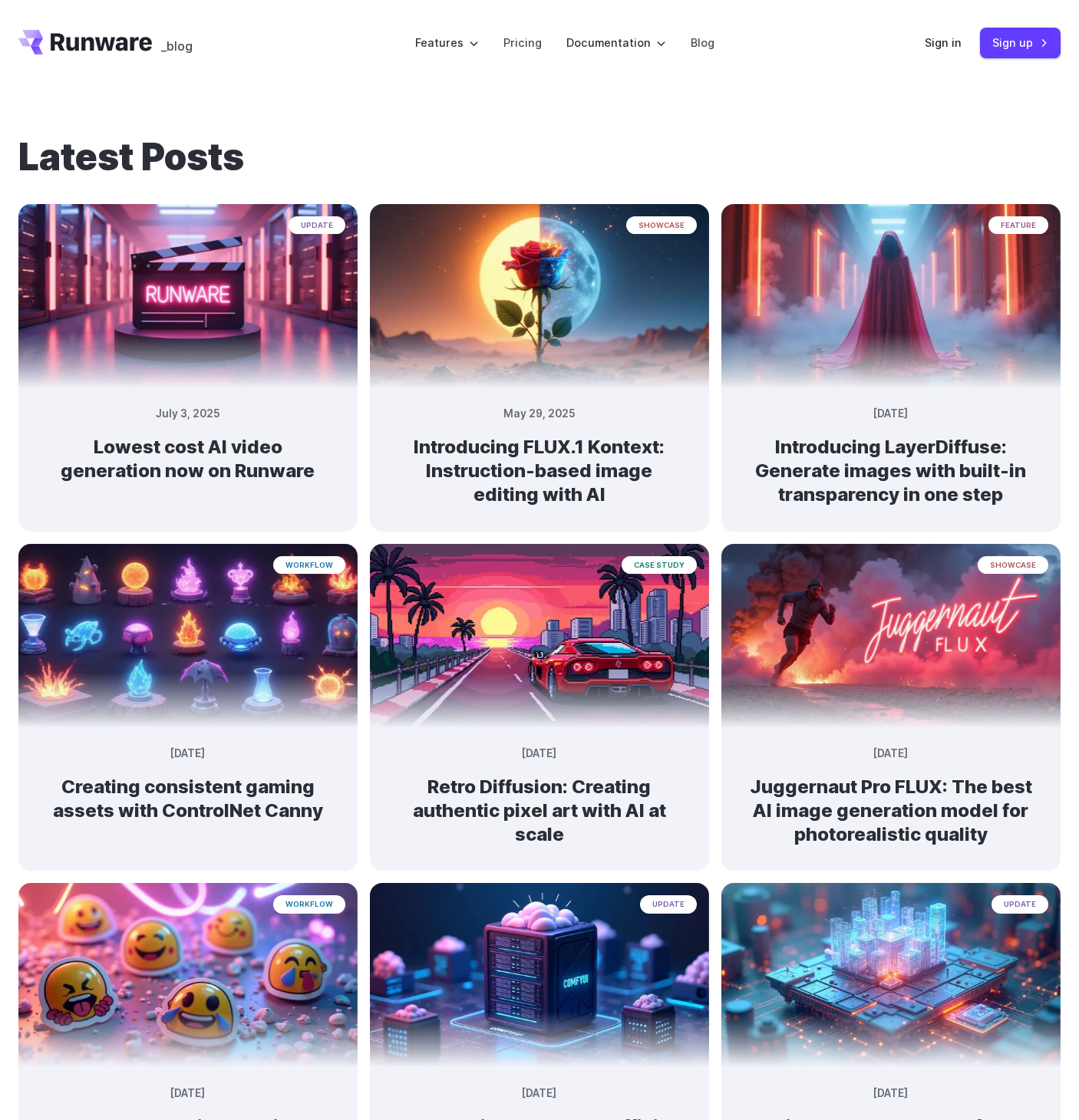 scroll, scrollTop: 0, scrollLeft: 0, axis: both 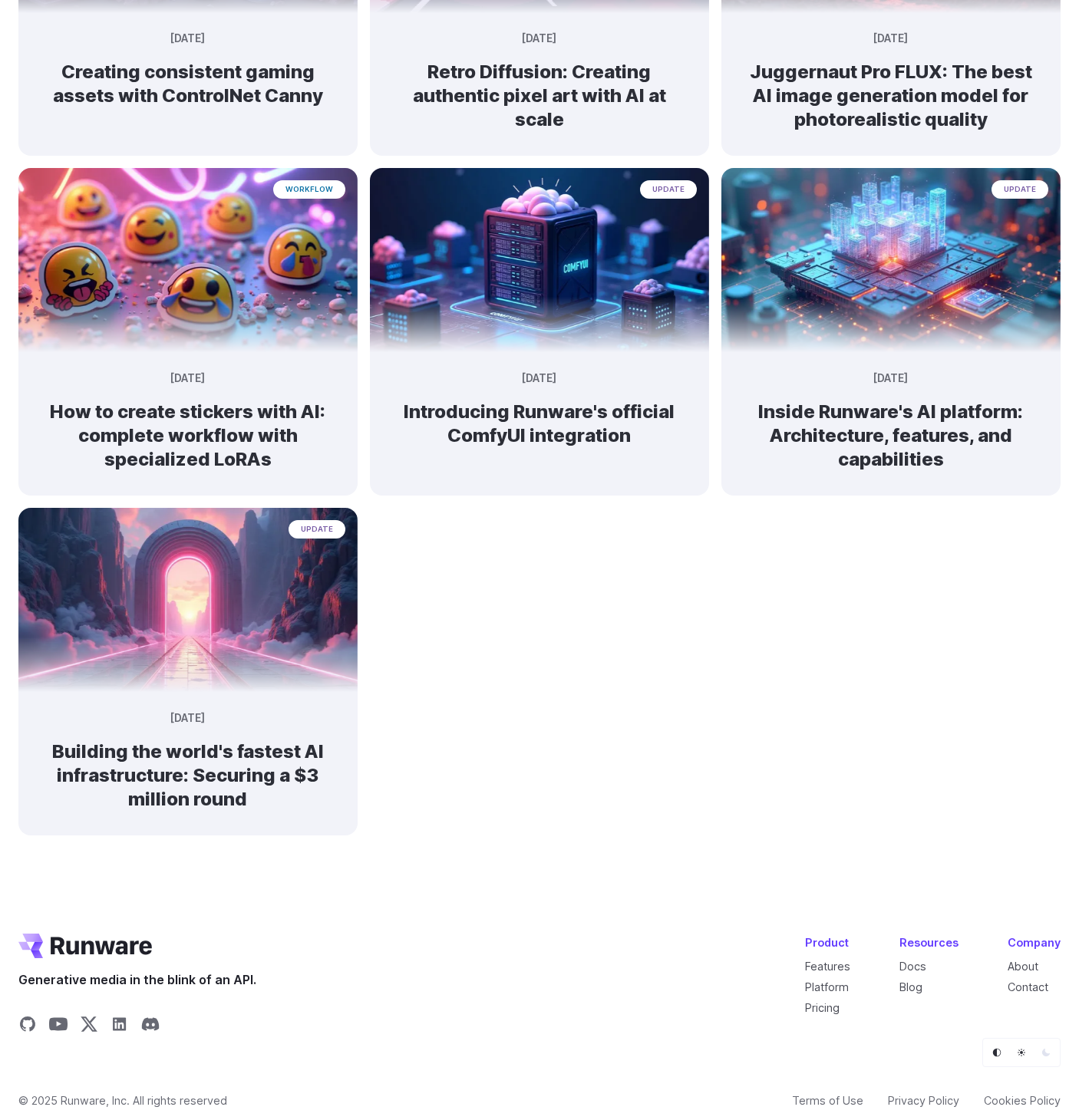 click on "update   July 3, 2025   Lowest cost AI video generation now on Runware                           showcase   May 29, 2025   Introducing FLUX.1 Kontext: Instruction-based image editing with AI                           feature   May 23, 2025   Introducing LayerDiffuse: Generate images with built-in transparency in one step                           workflow   April 14, 2025   Creating consistent gaming assets with ControlNet Canny                           case study   March 28, 2025   Retro Diffusion: Creating authentic pixel art with AI at scale                           showcase   March 6, 2025   Juggernaut Pro FLUX: The best AI image generation model for photorealistic quality                           workflow   February 1, 2025   How to create stickers with AI: complete workflow with specialized LoRAs                           update   January 23, 2025   Introducing Runware's official ComfyUI integration                           update   January 12, 2025" at bounding box center [540, 163] 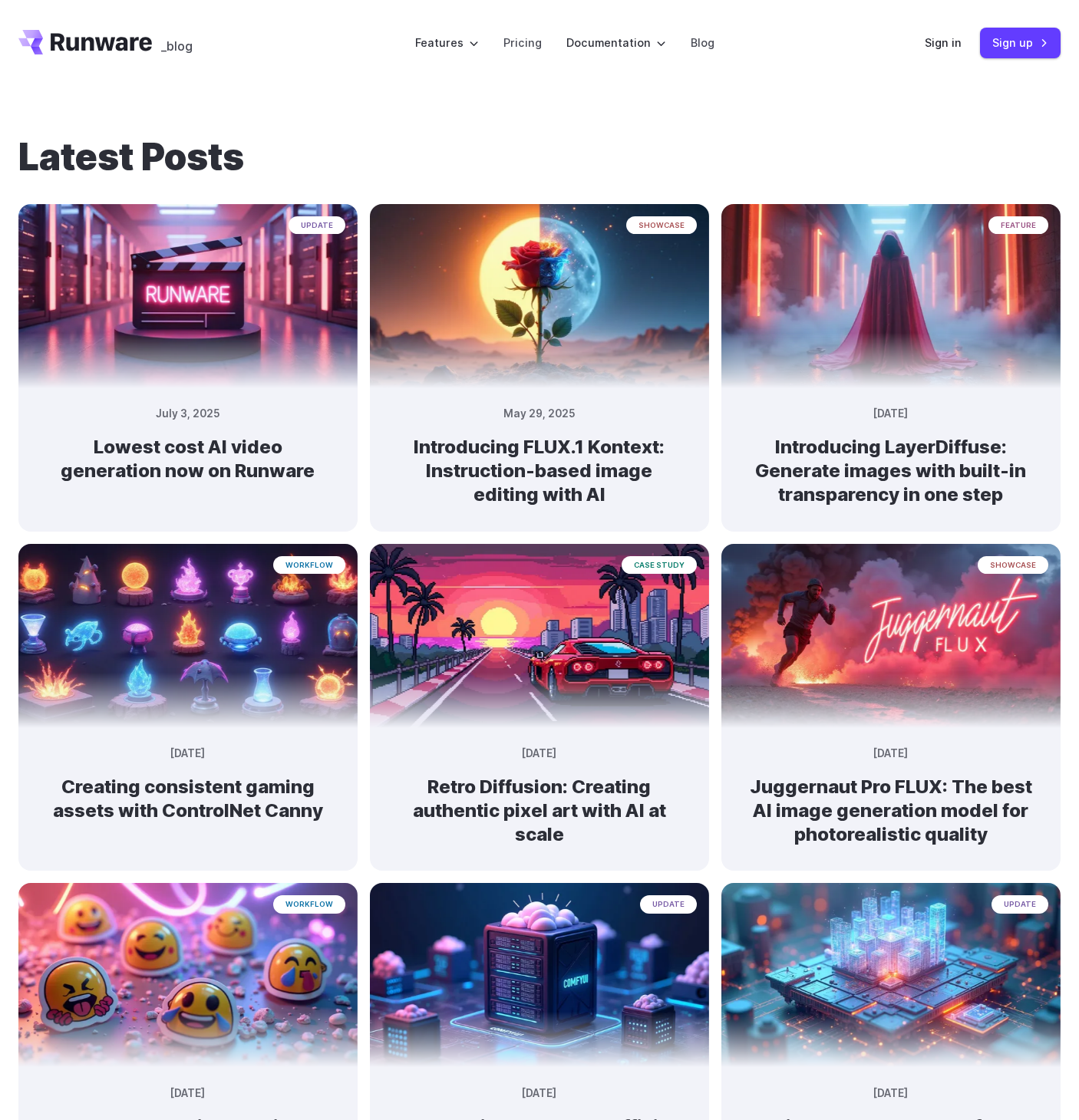 click 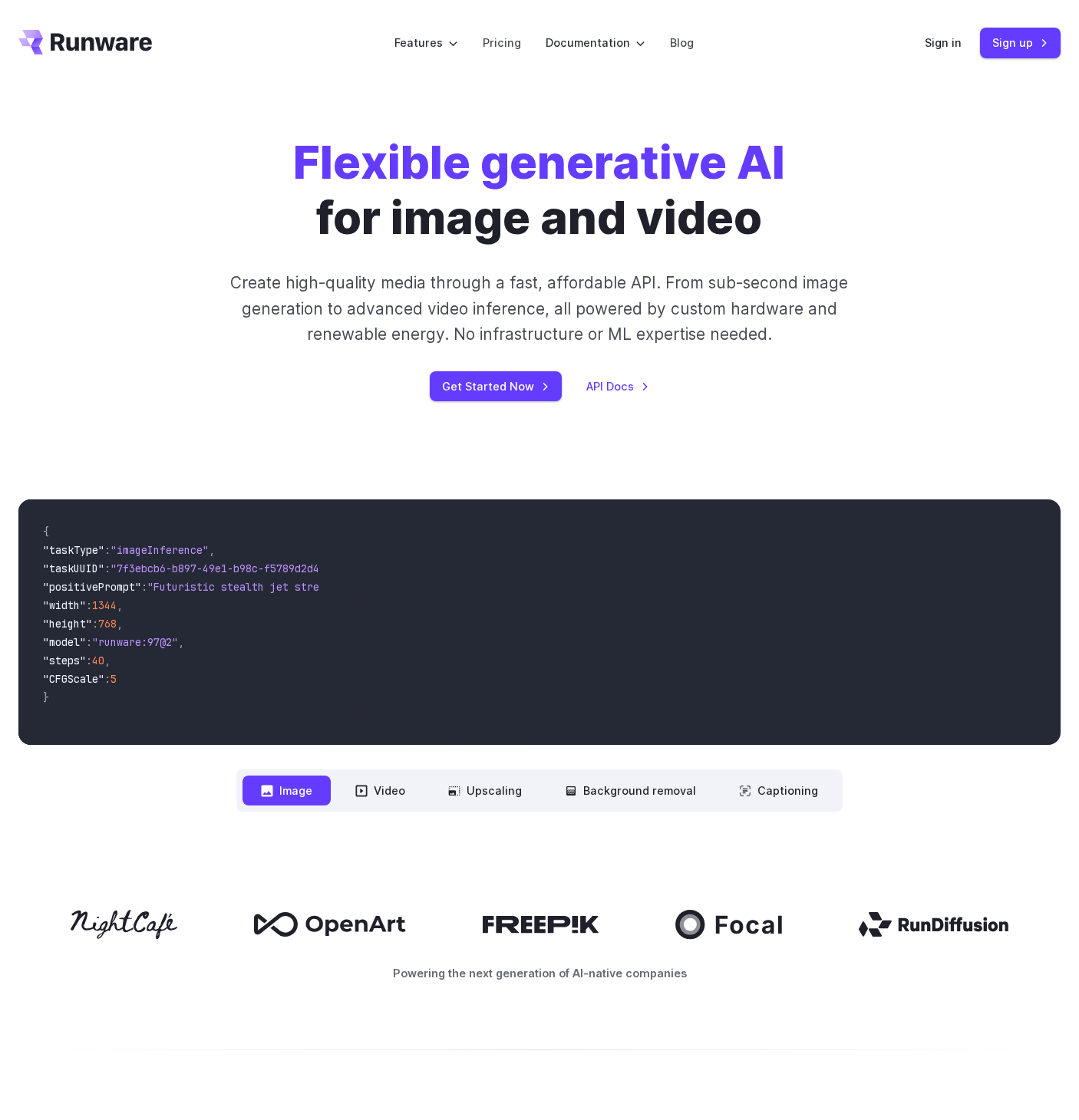 scroll, scrollTop: 0, scrollLeft: 0, axis: both 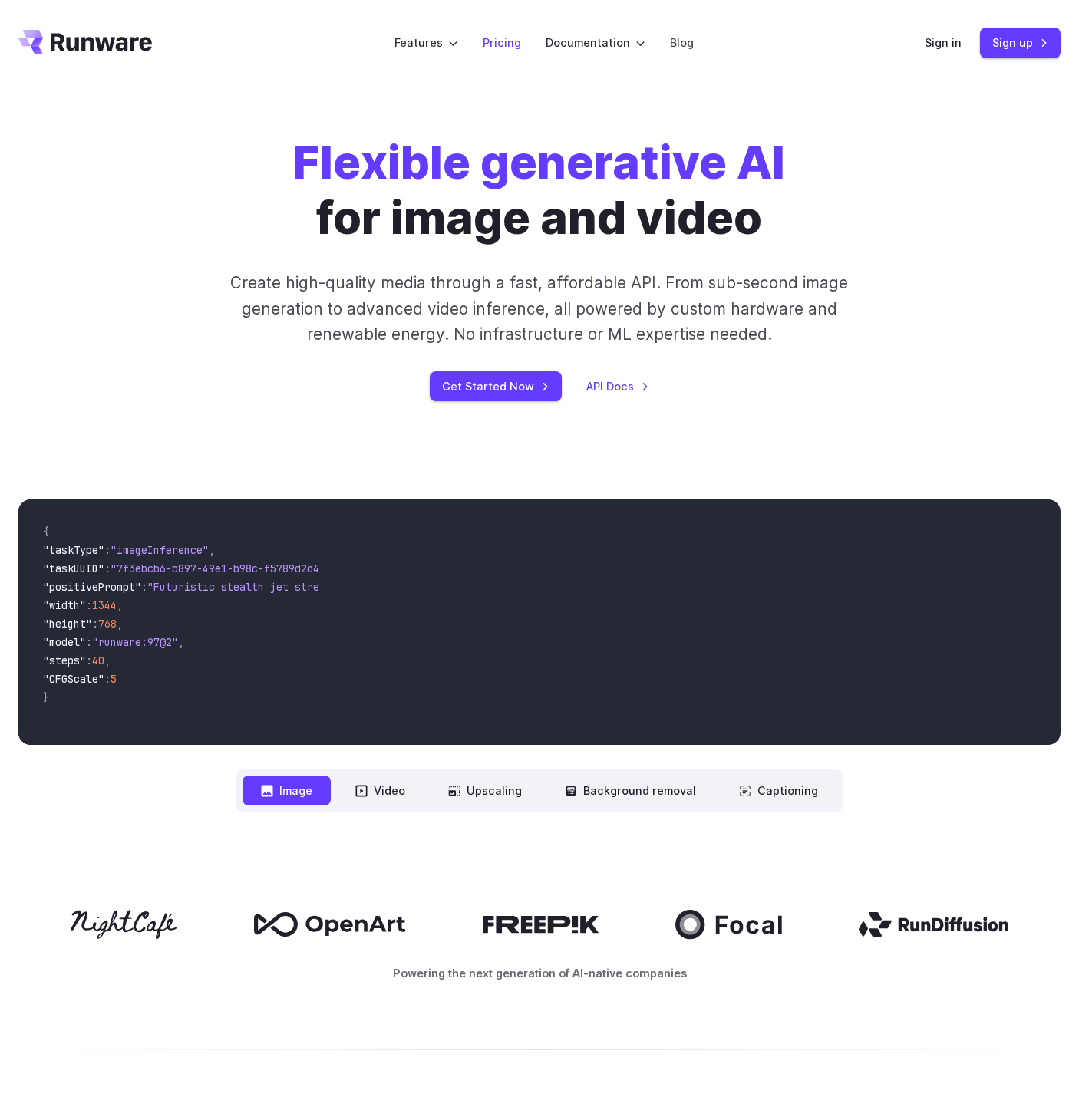 click on "Pricing" at bounding box center [502, 42] 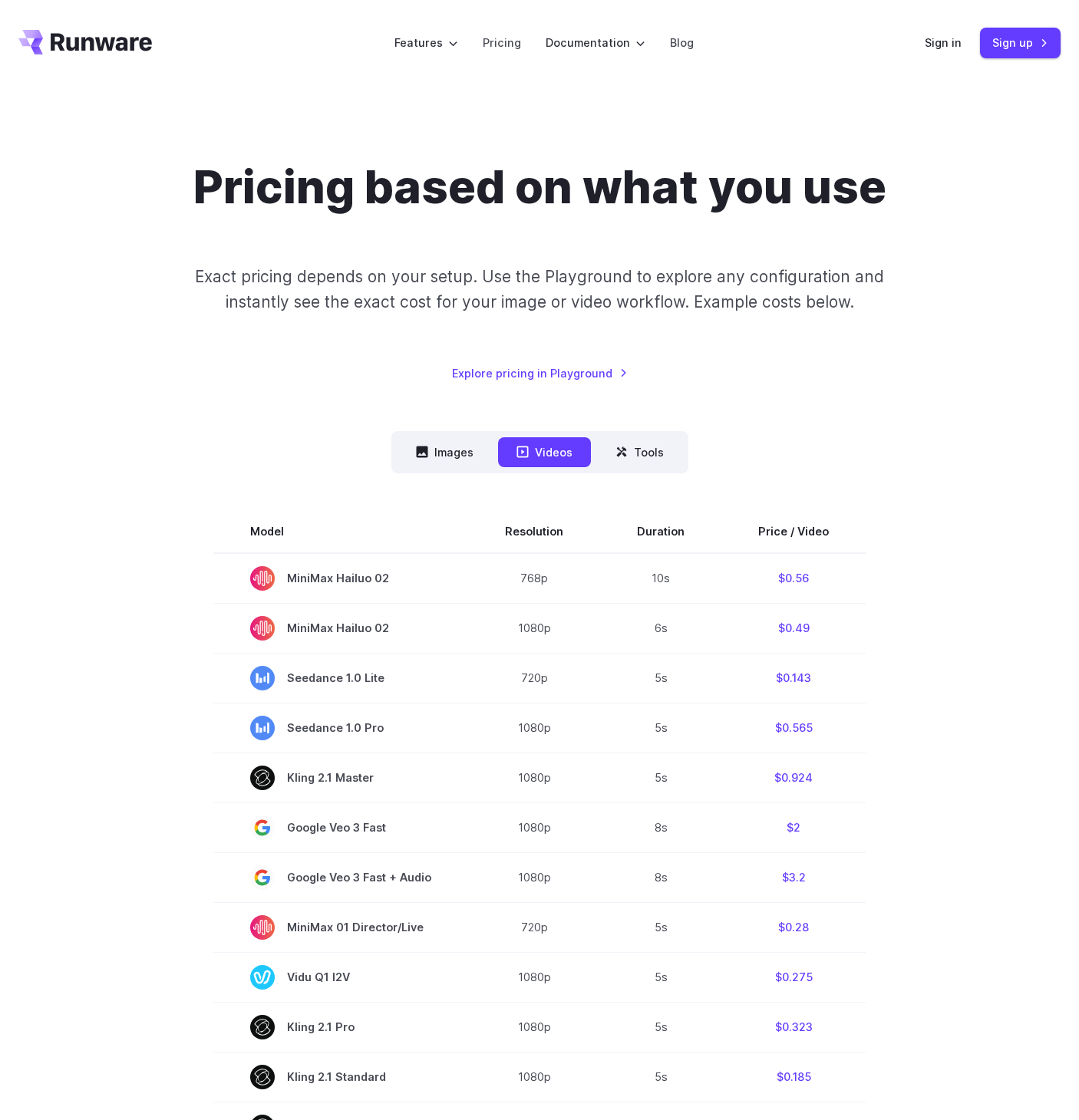 scroll, scrollTop: 0, scrollLeft: 0, axis: both 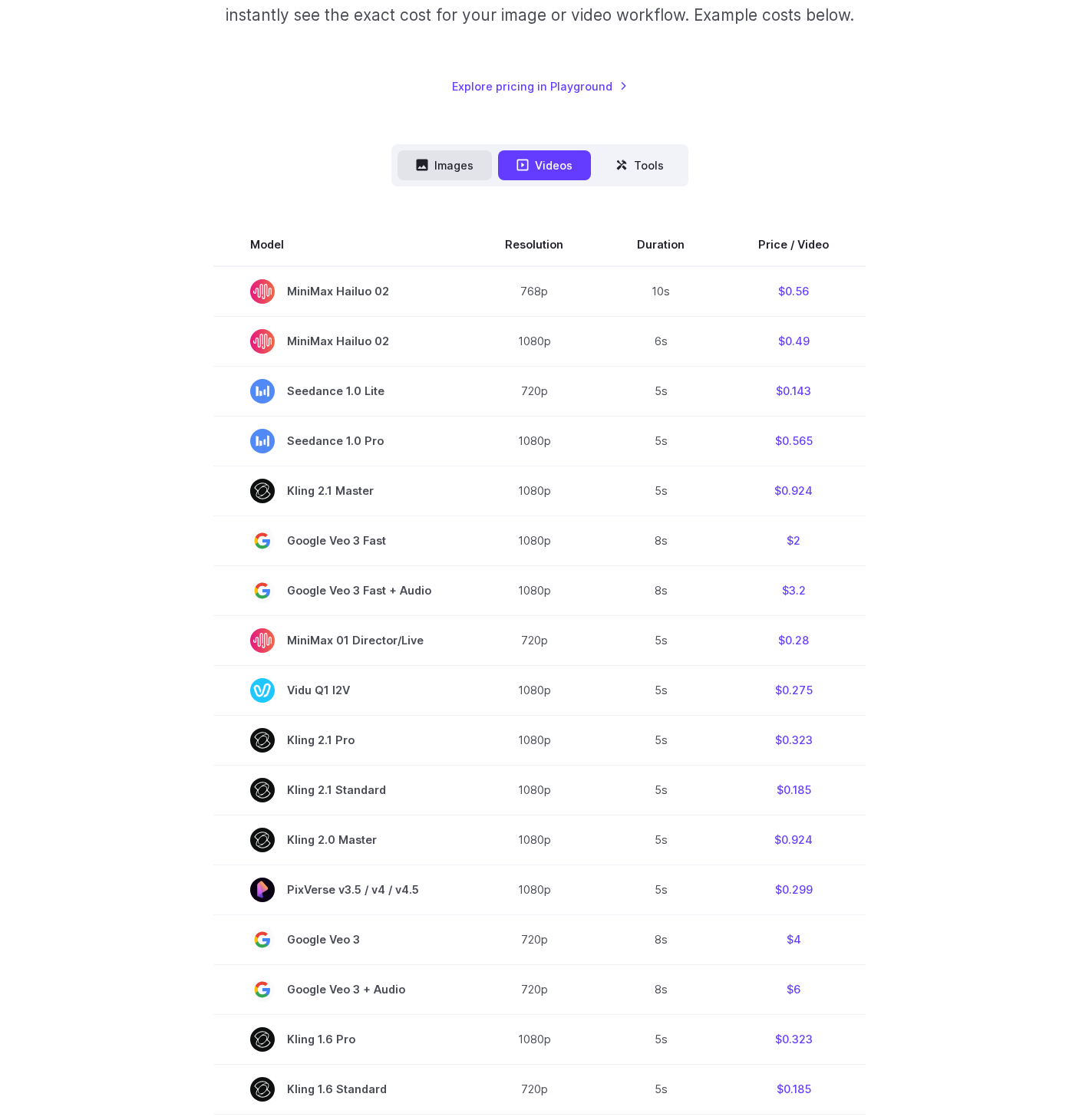 click on "Images" at bounding box center (444, 165) 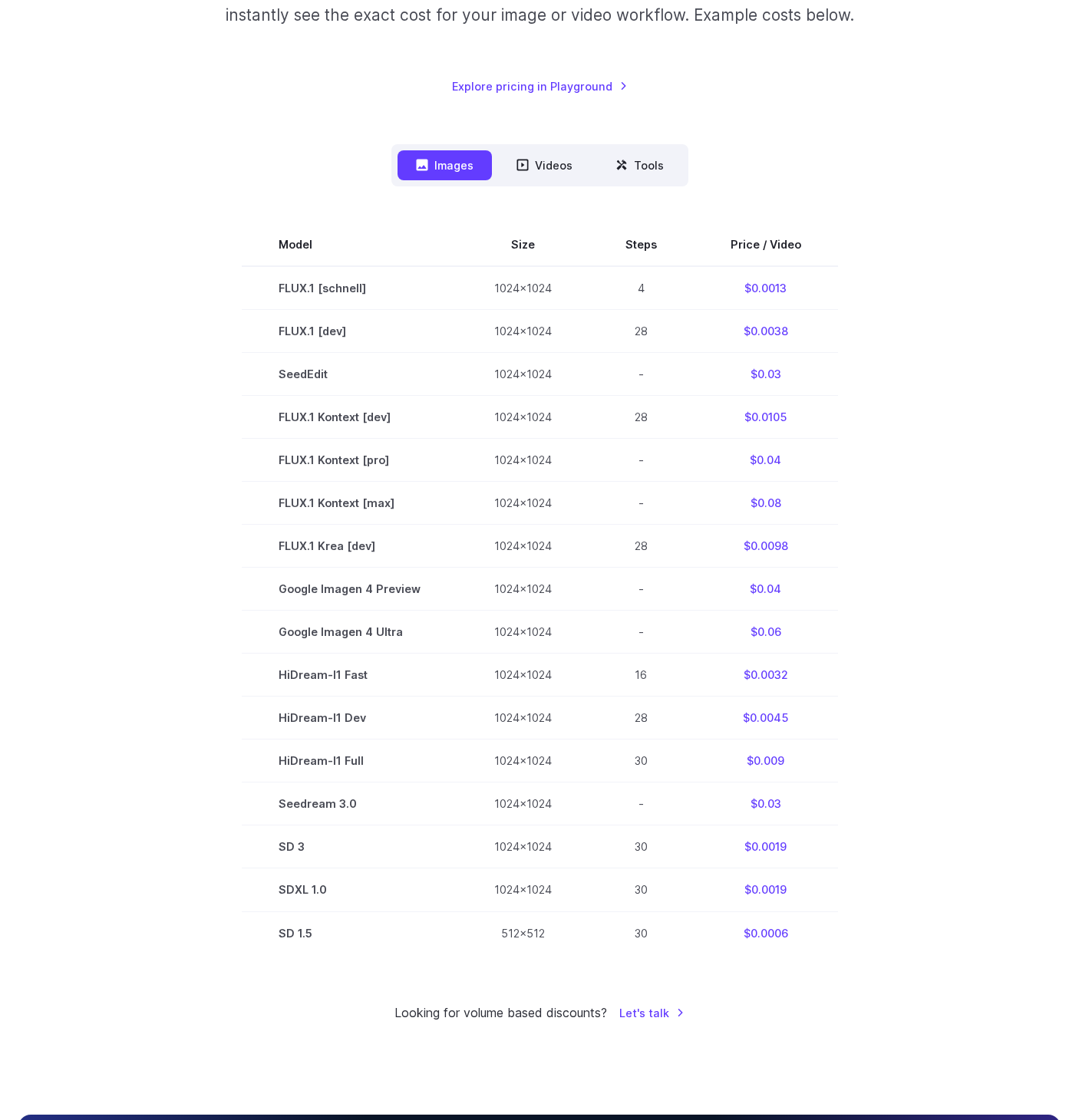 scroll, scrollTop: 0, scrollLeft: 0, axis: both 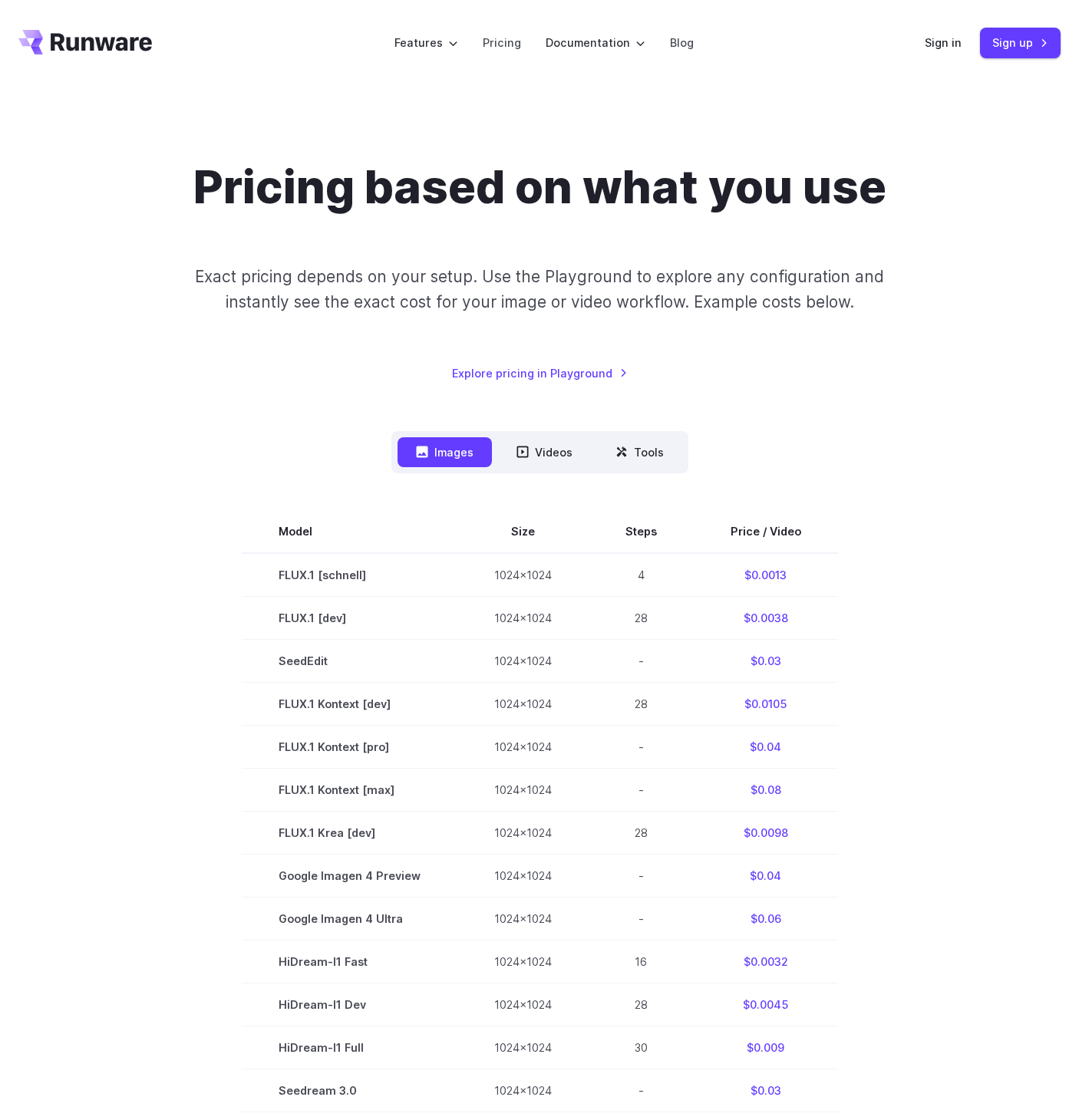 click 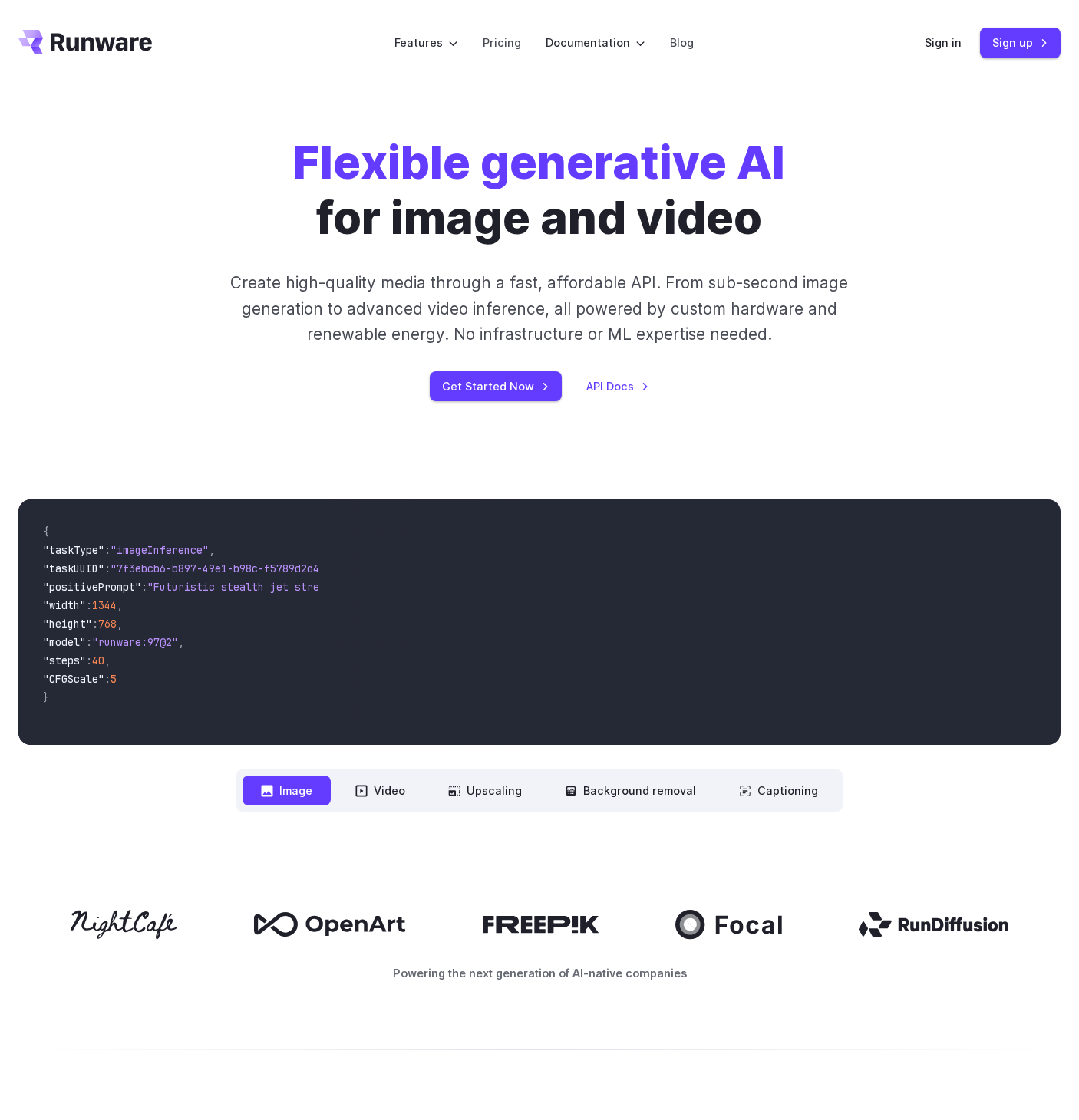 scroll, scrollTop: 0, scrollLeft: 0, axis: both 